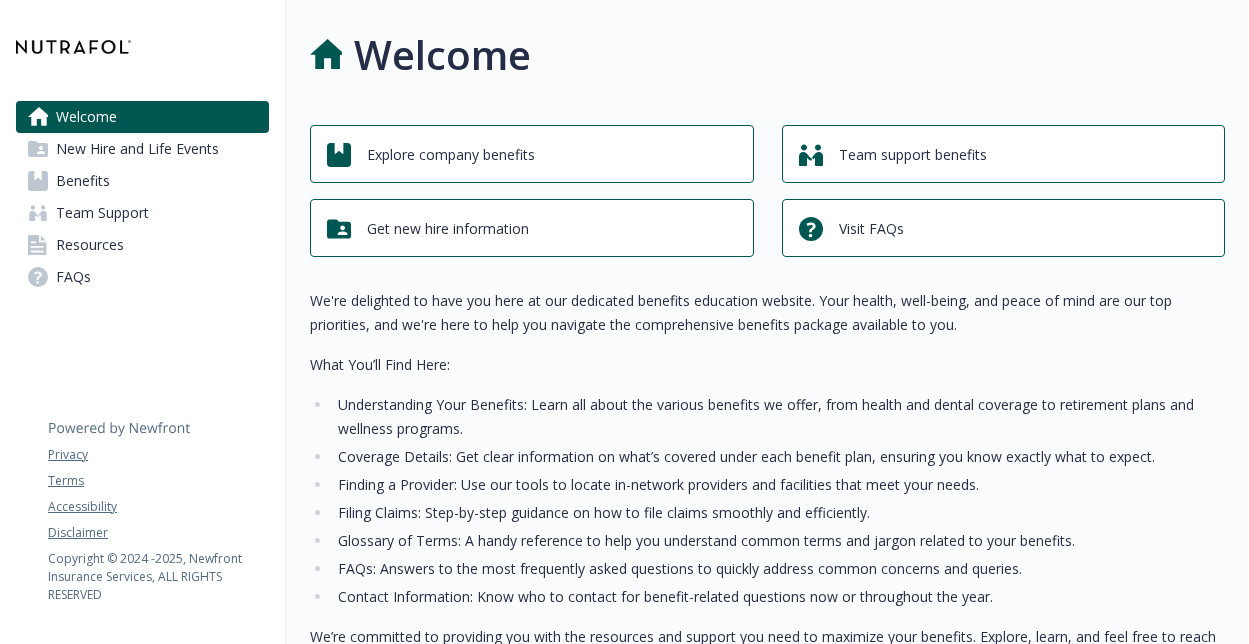 scroll, scrollTop: 0, scrollLeft: 0, axis: both 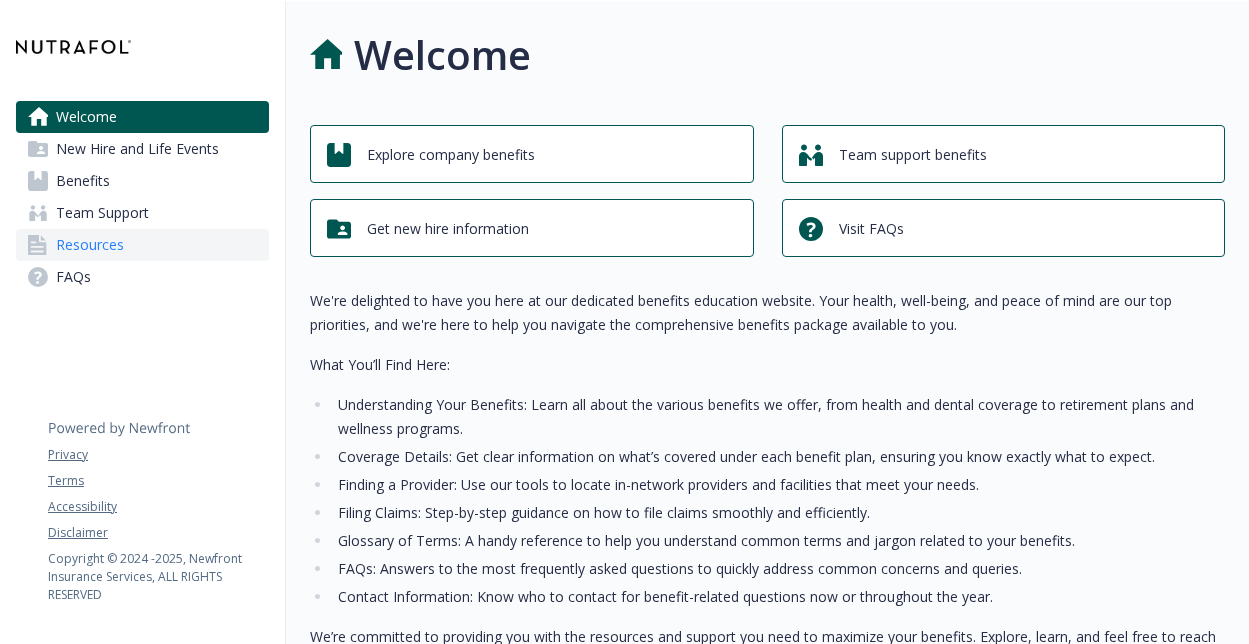 click on "Resources" at bounding box center (90, 245) 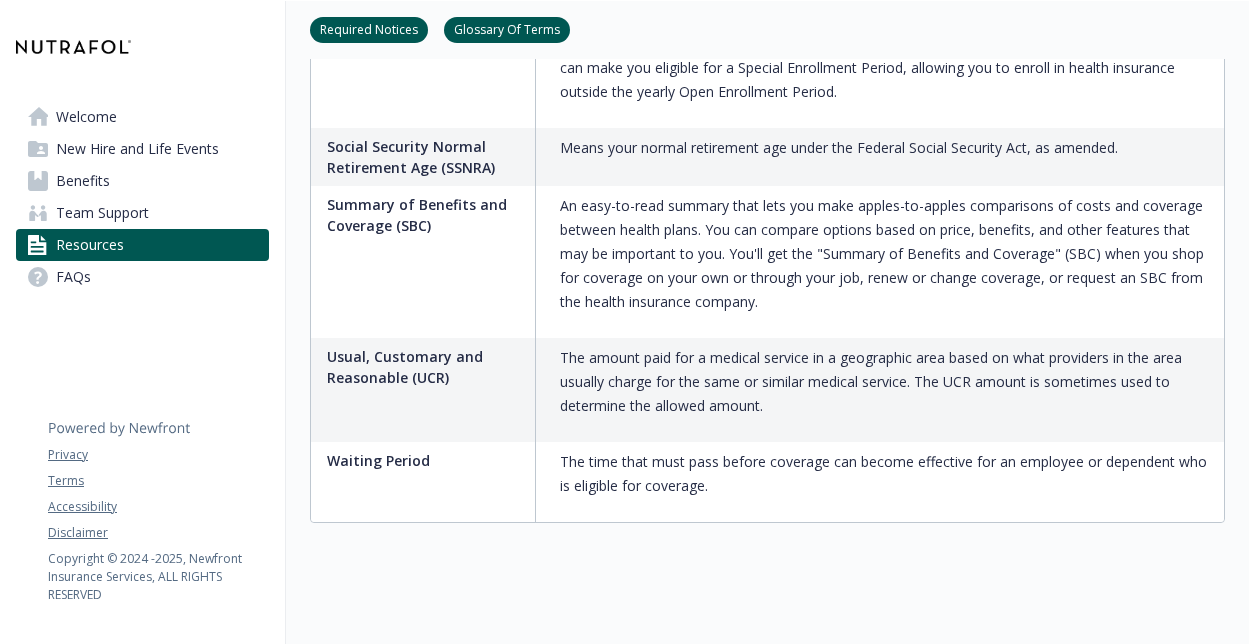 scroll, scrollTop: 3130, scrollLeft: 0, axis: vertical 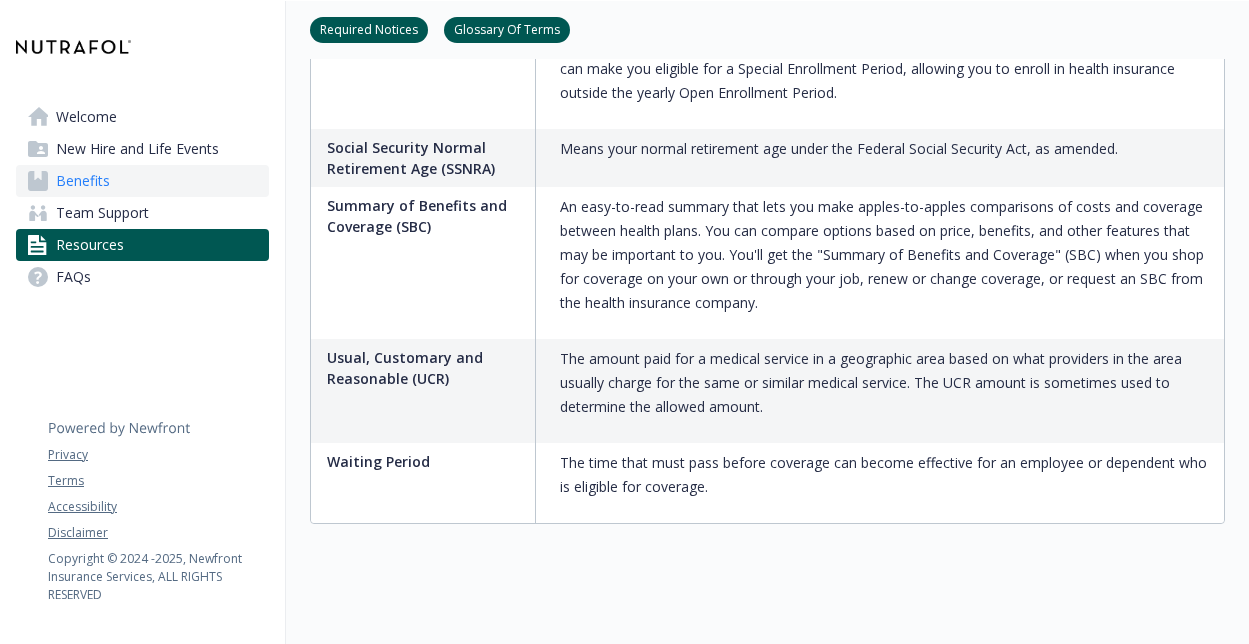 click on "Benefits" at bounding box center (83, 181) 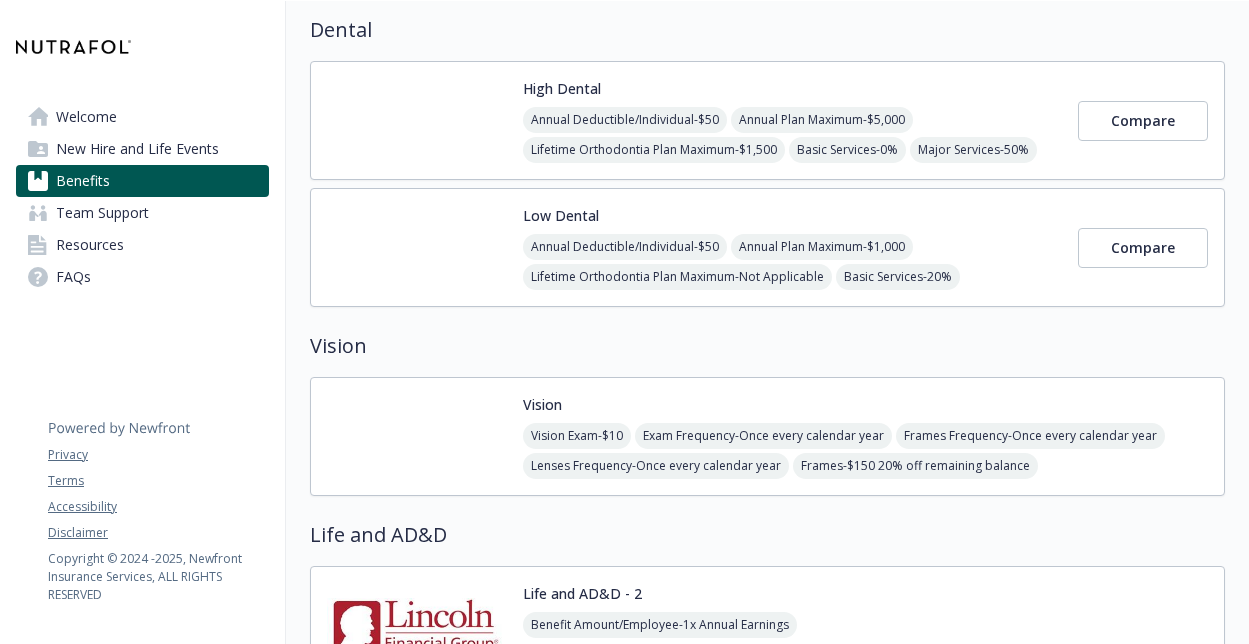 scroll, scrollTop: 999, scrollLeft: 0, axis: vertical 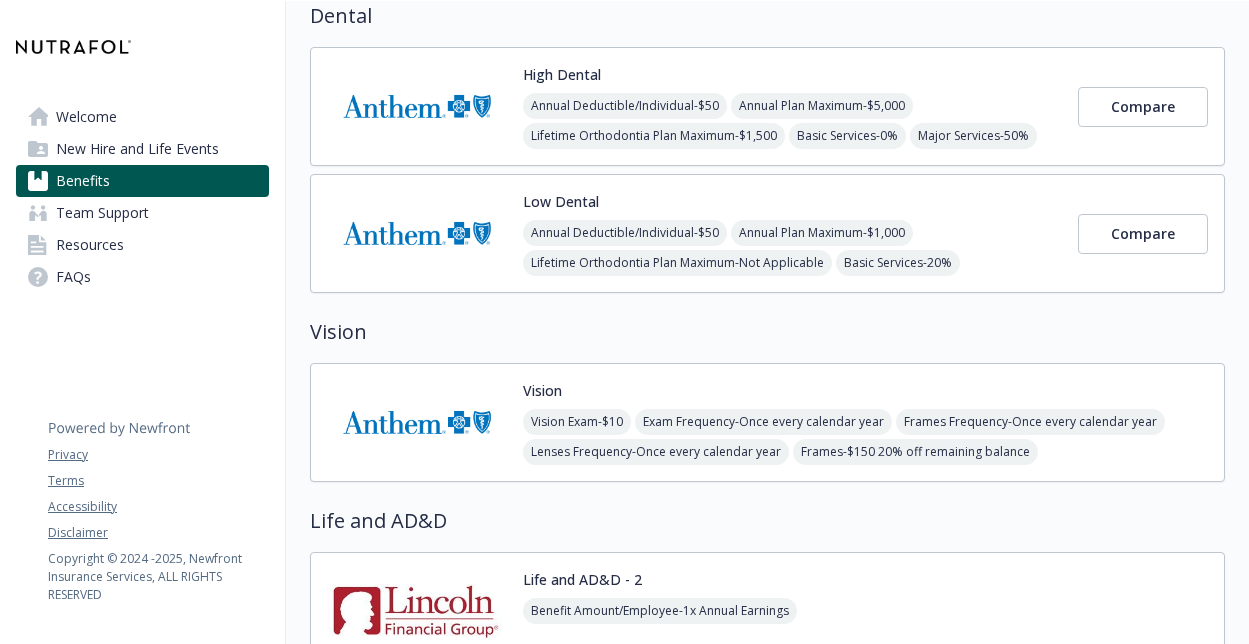 click on "Annual Deductible/Individual  -  $50 Annual Plan Maximum  -  $5,000 Lifetime Orthodontia Plan Maximum  -  $1,500 Basic Services  -  0% Major Services  -  50% Orthodontia Services  -  50%" at bounding box center (792, 136) 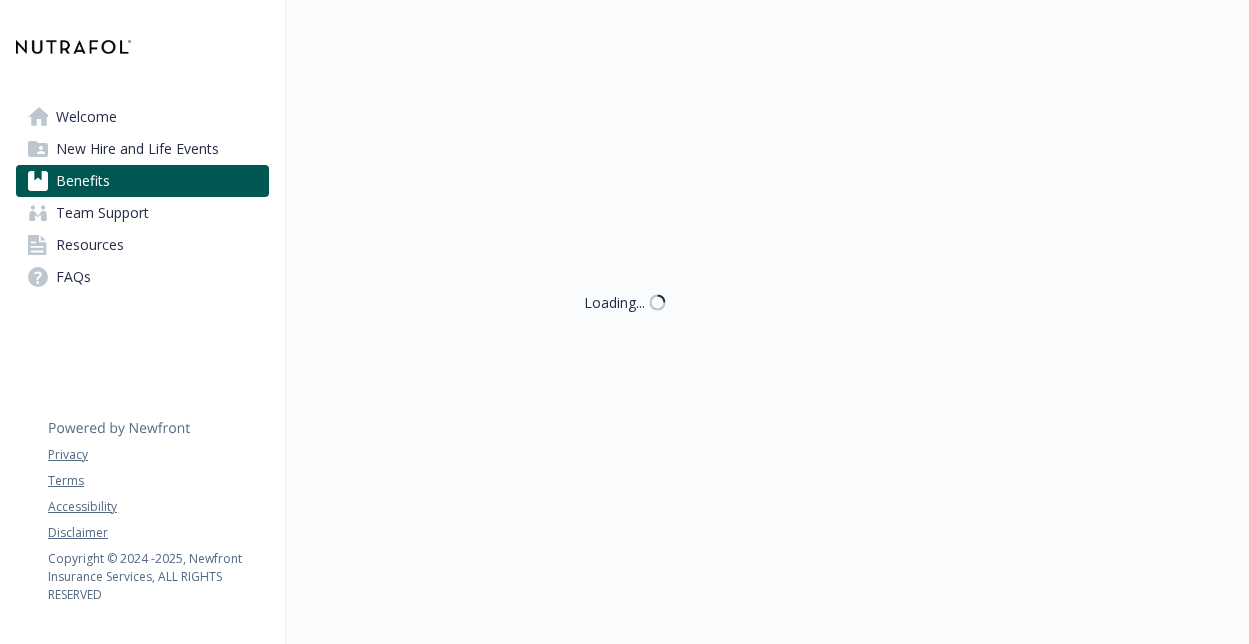 scroll, scrollTop: 1, scrollLeft: 0, axis: vertical 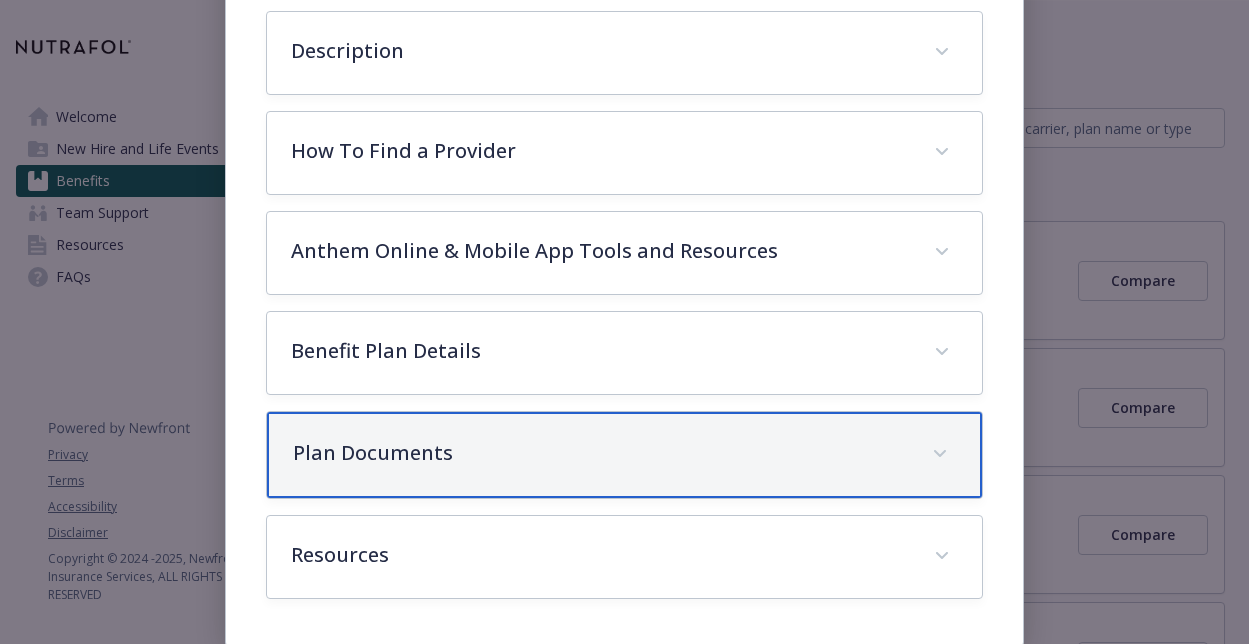 click on "Plan Documents" at bounding box center [600, 453] 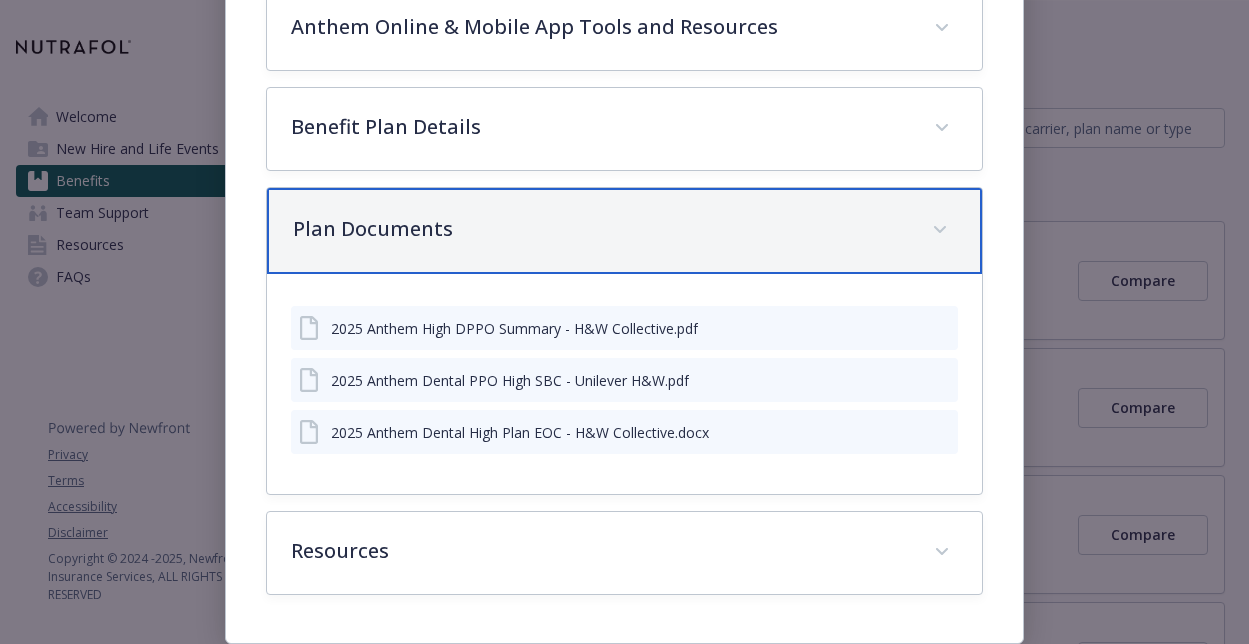 scroll, scrollTop: 790, scrollLeft: 0, axis: vertical 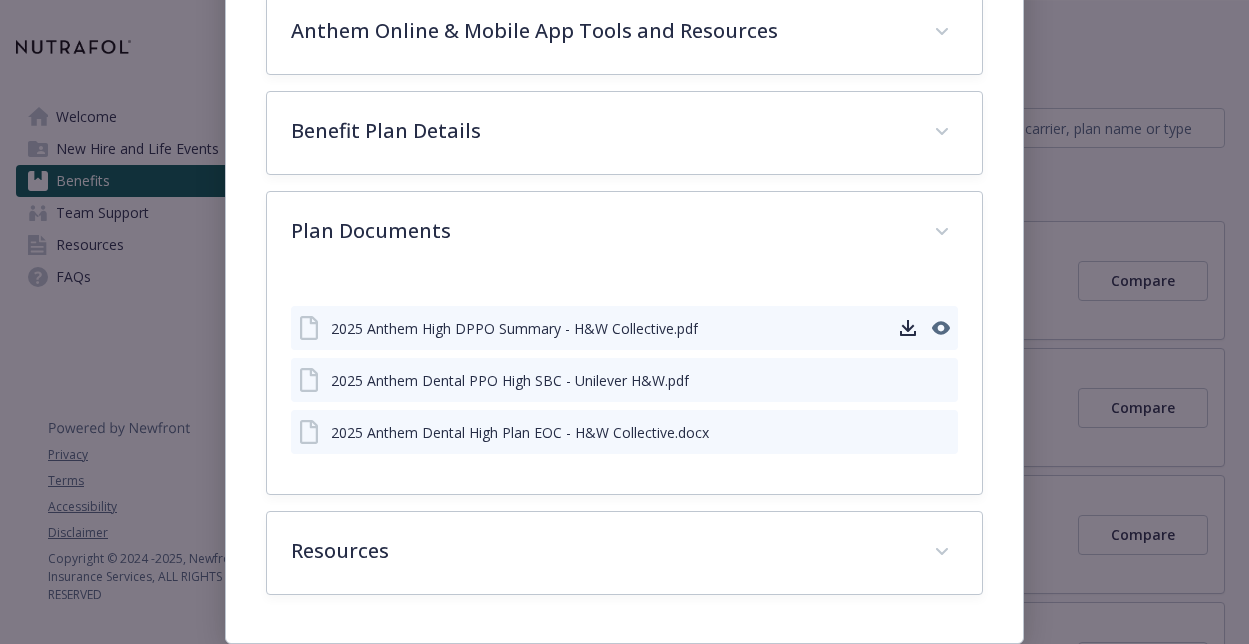 click 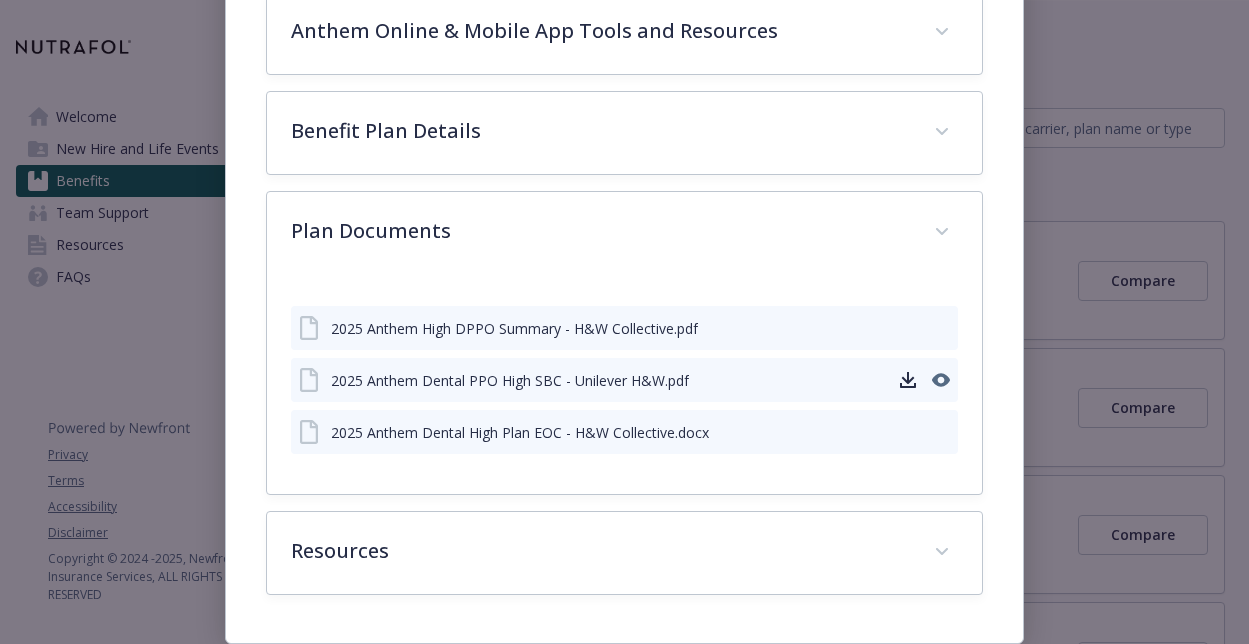 click 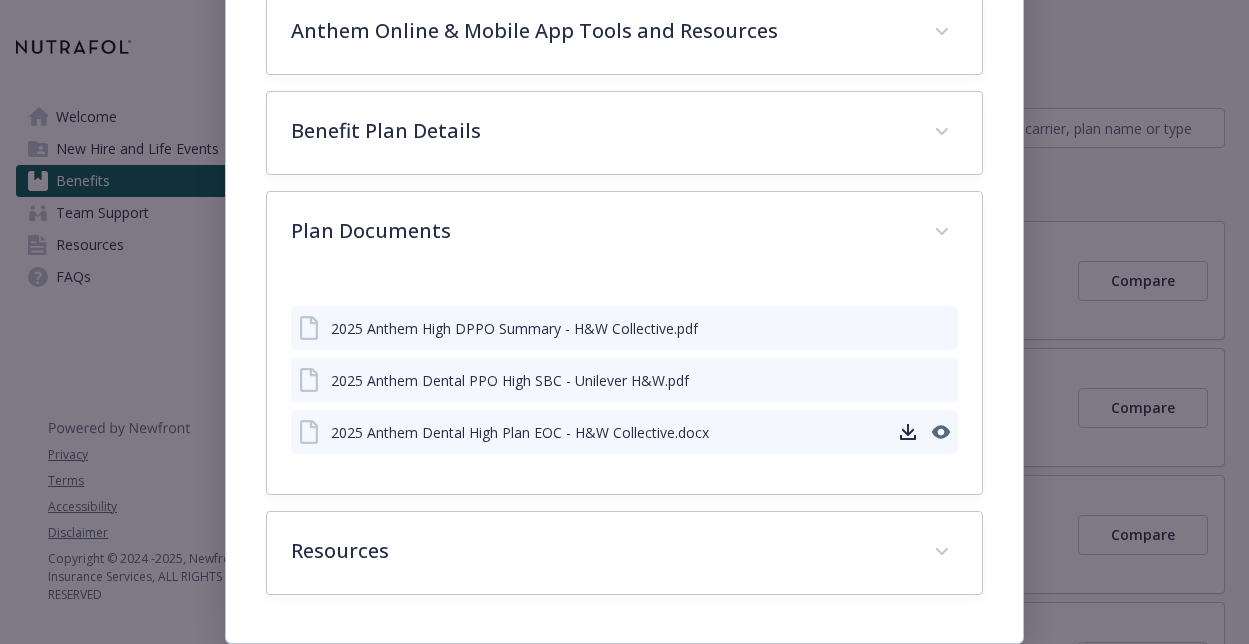click 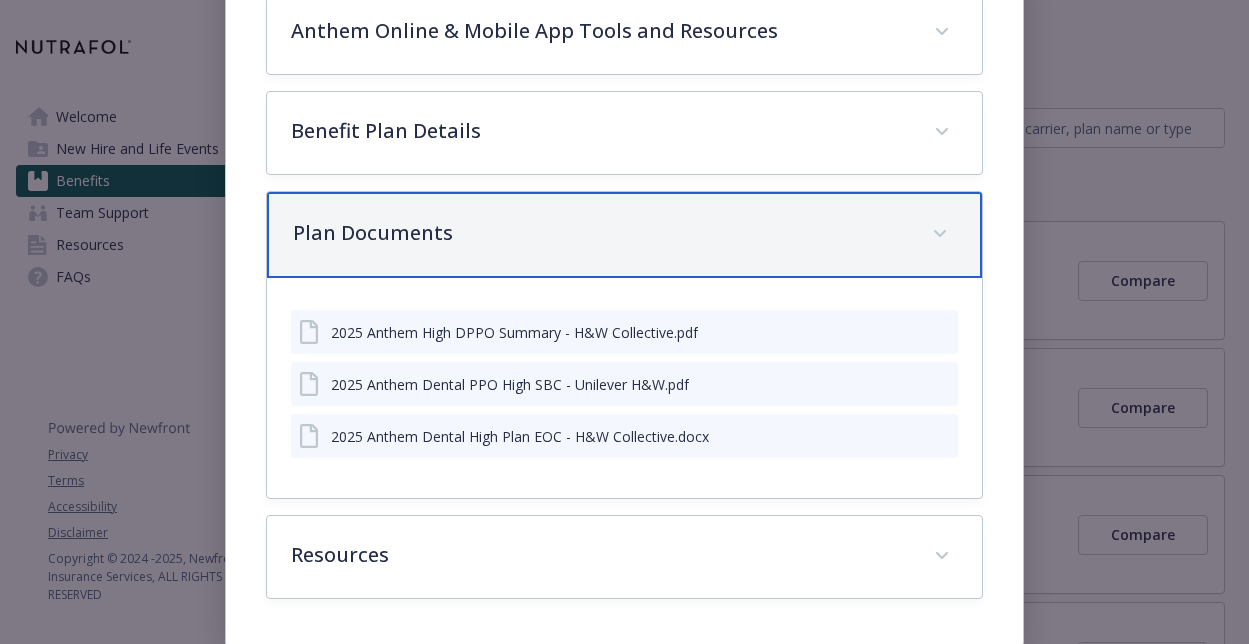 click on "Plan Documents" at bounding box center [624, 235] 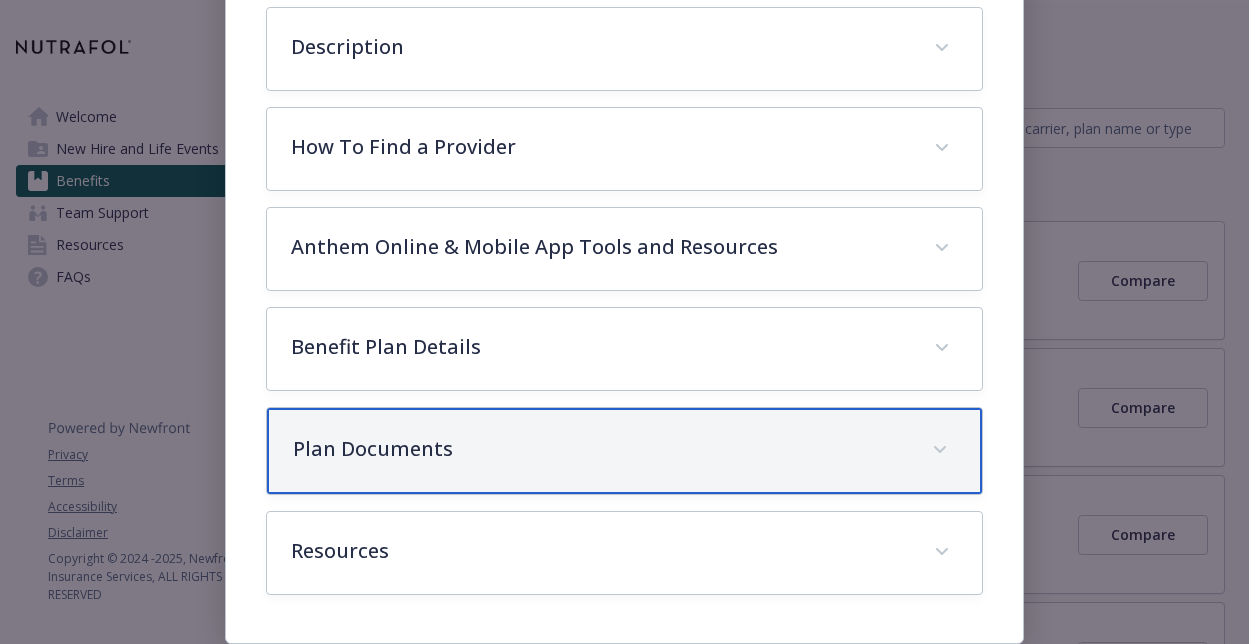 scroll, scrollTop: 570, scrollLeft: 0, axis: vertical 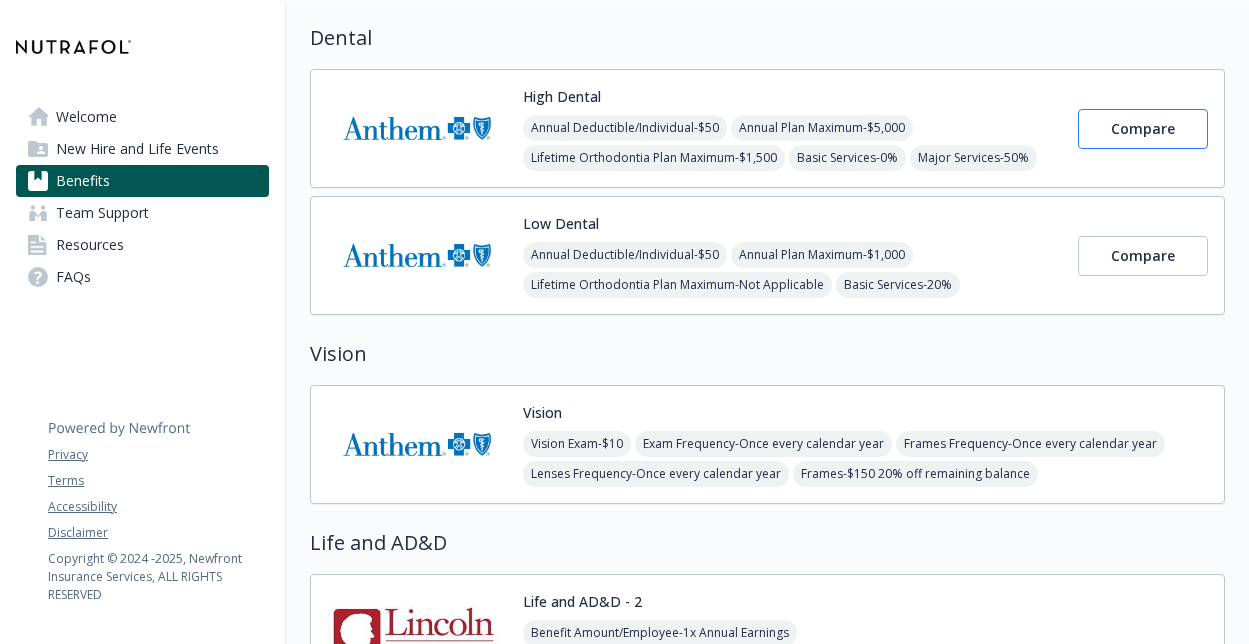 click on "Compare" at bounding box center [1143, 128] 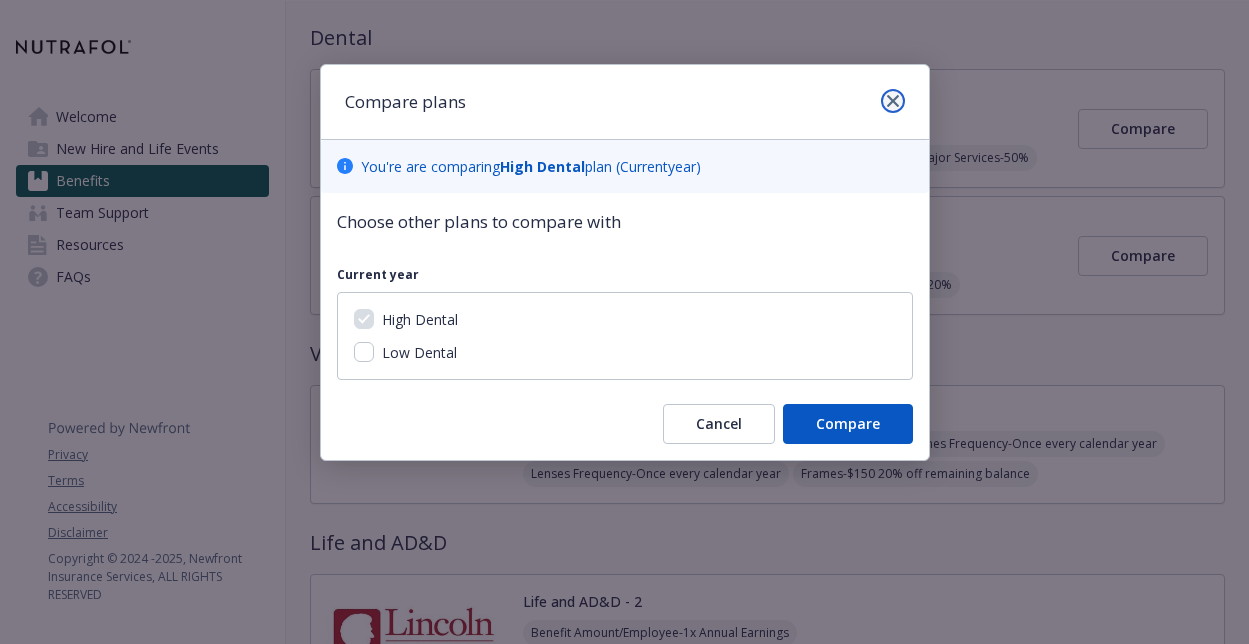 click 